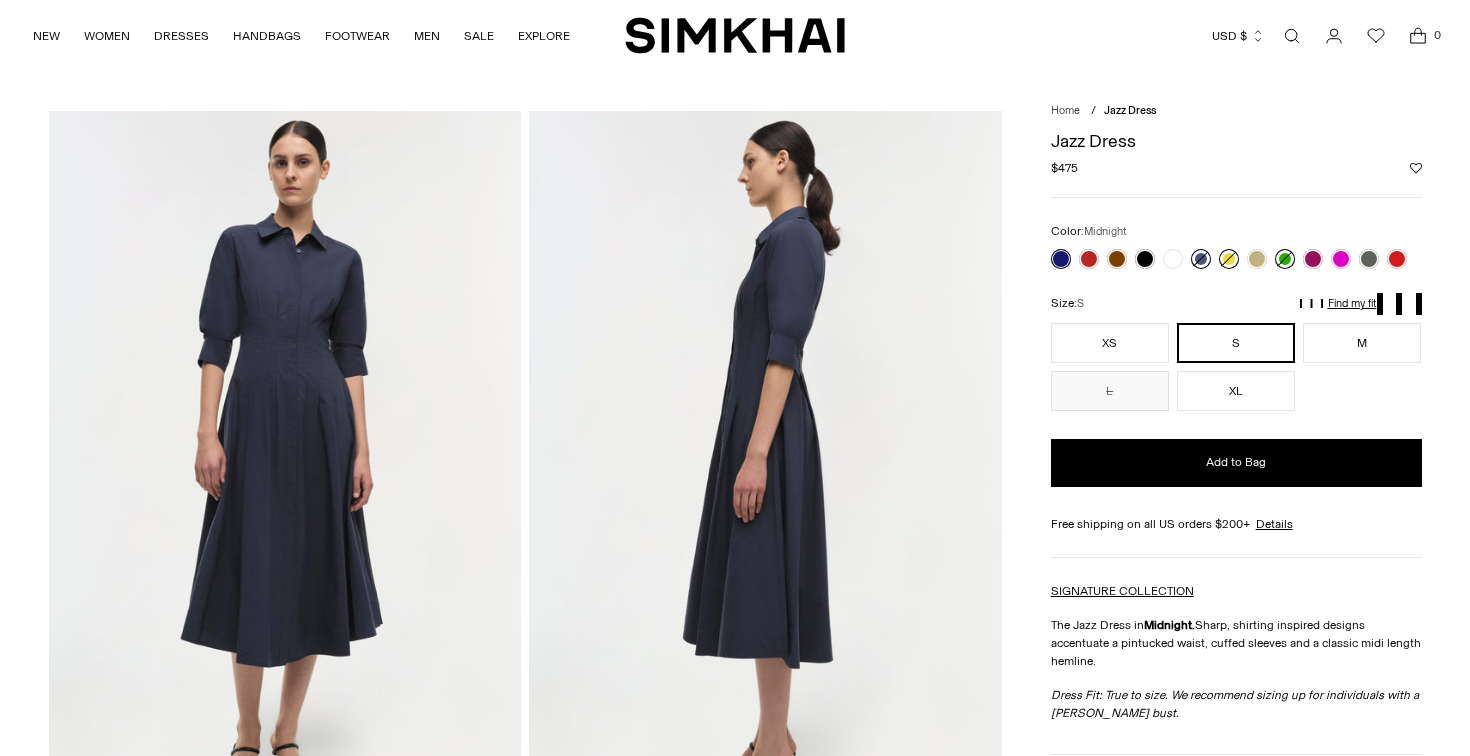 scroll, scrollTop: 0, scrollLeft: 0, axis: both 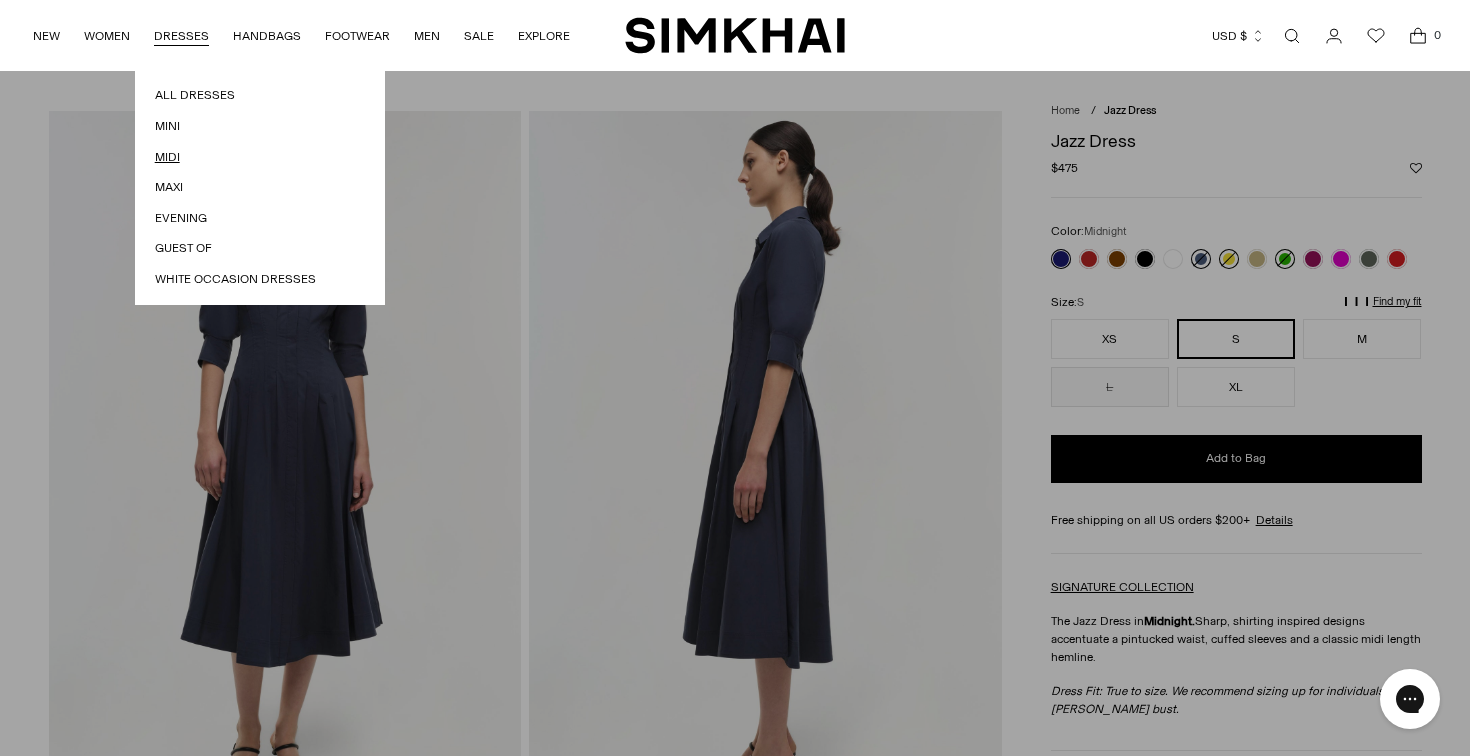 click on "Midi" at bounding box center [260, 157] 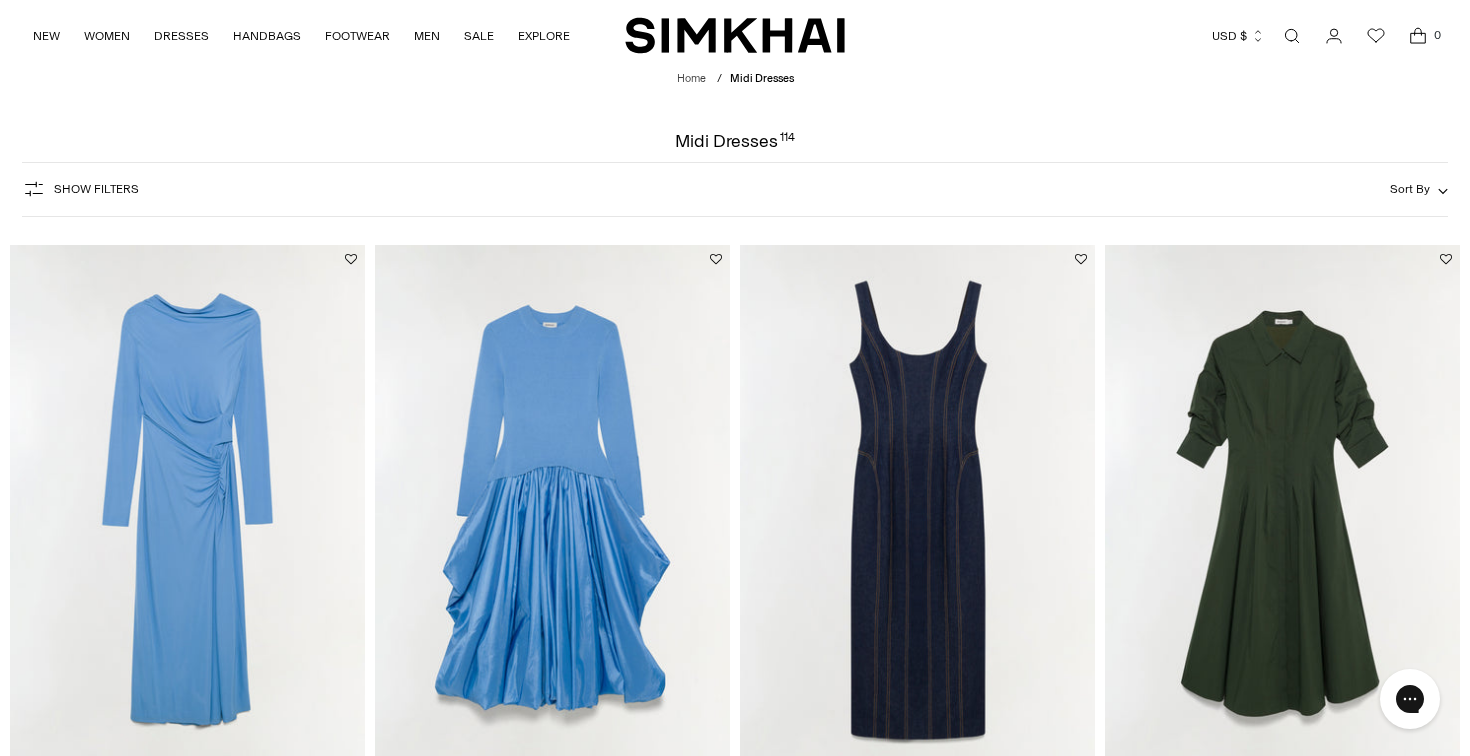 scroll, scrollTop: 0, scrollLeft: 0, axis: both 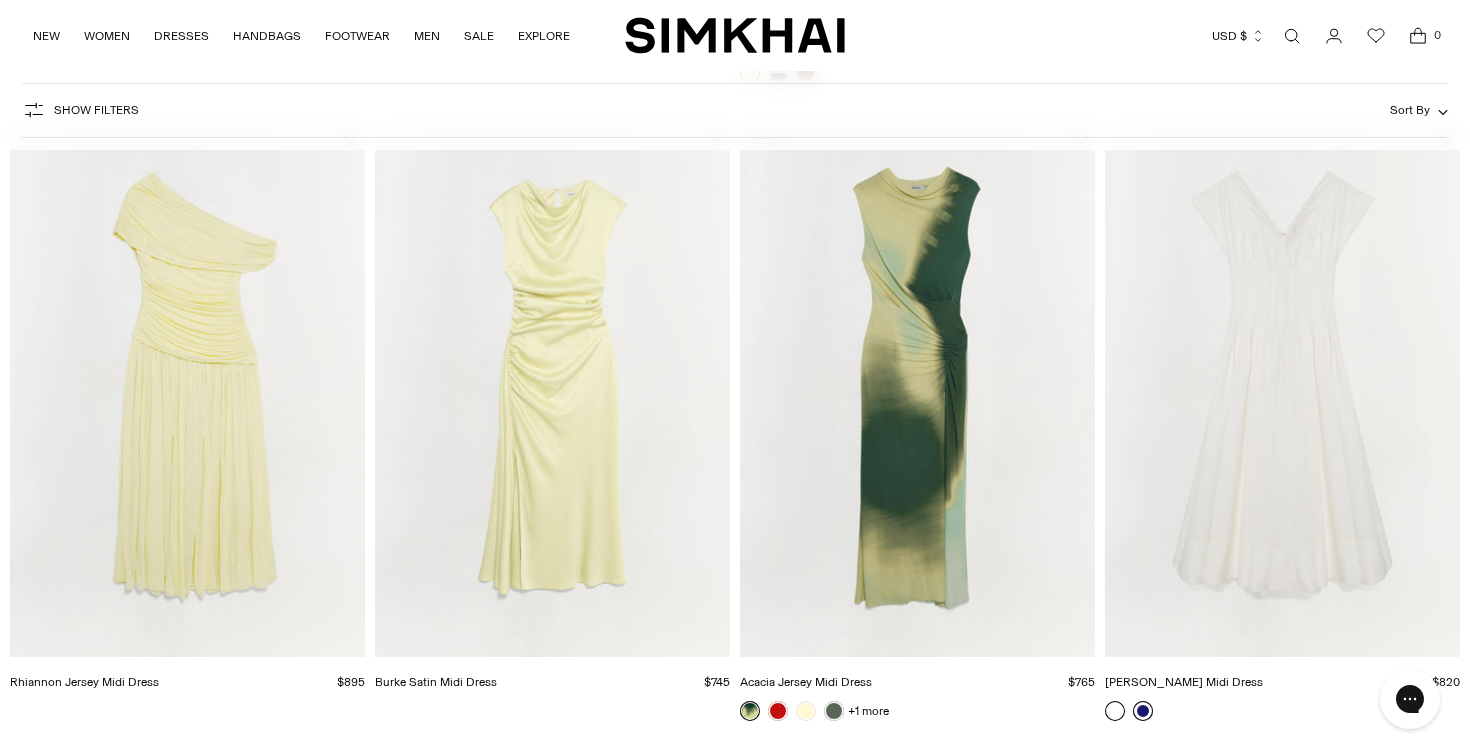 click at bounding box center (1143, 711) 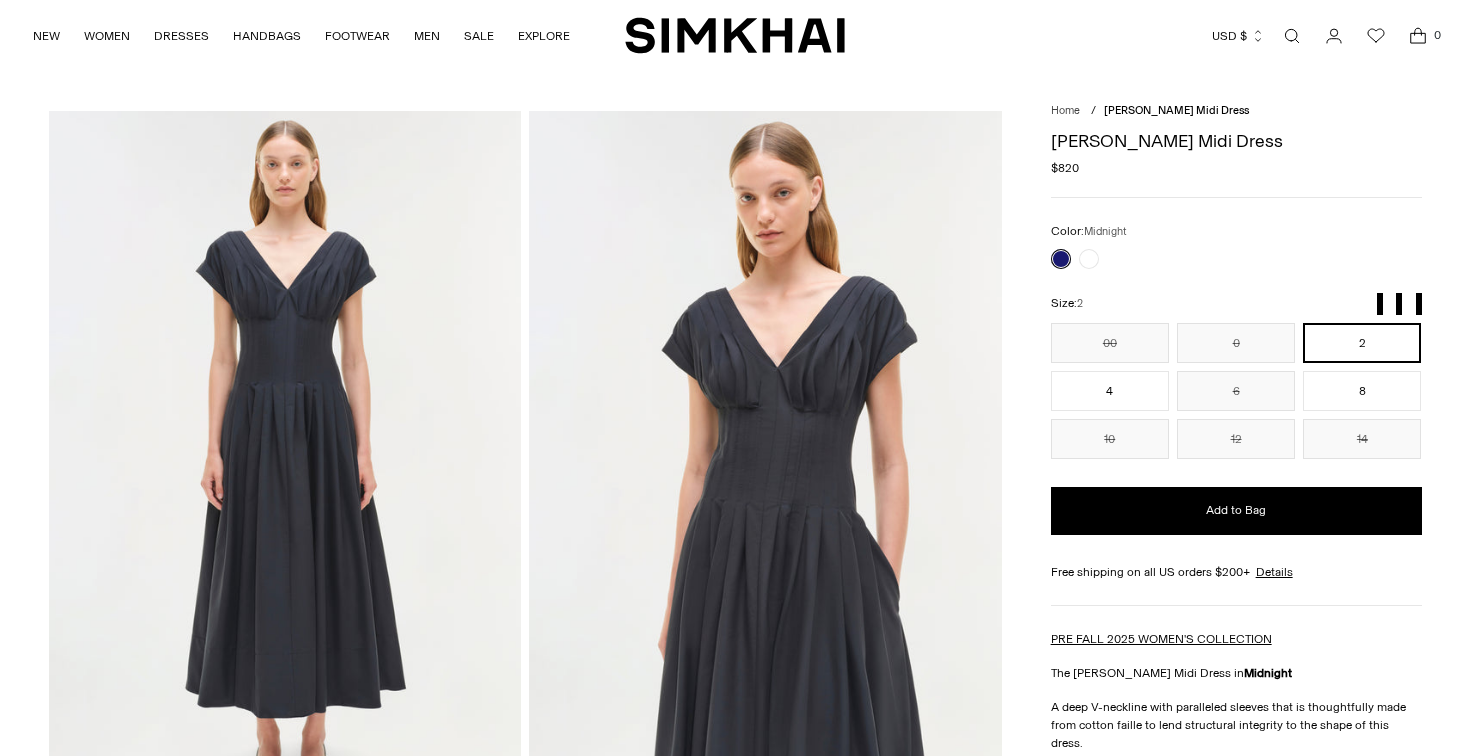 scroll, scrollTop: 0, scrollLeft: 0, axis: both 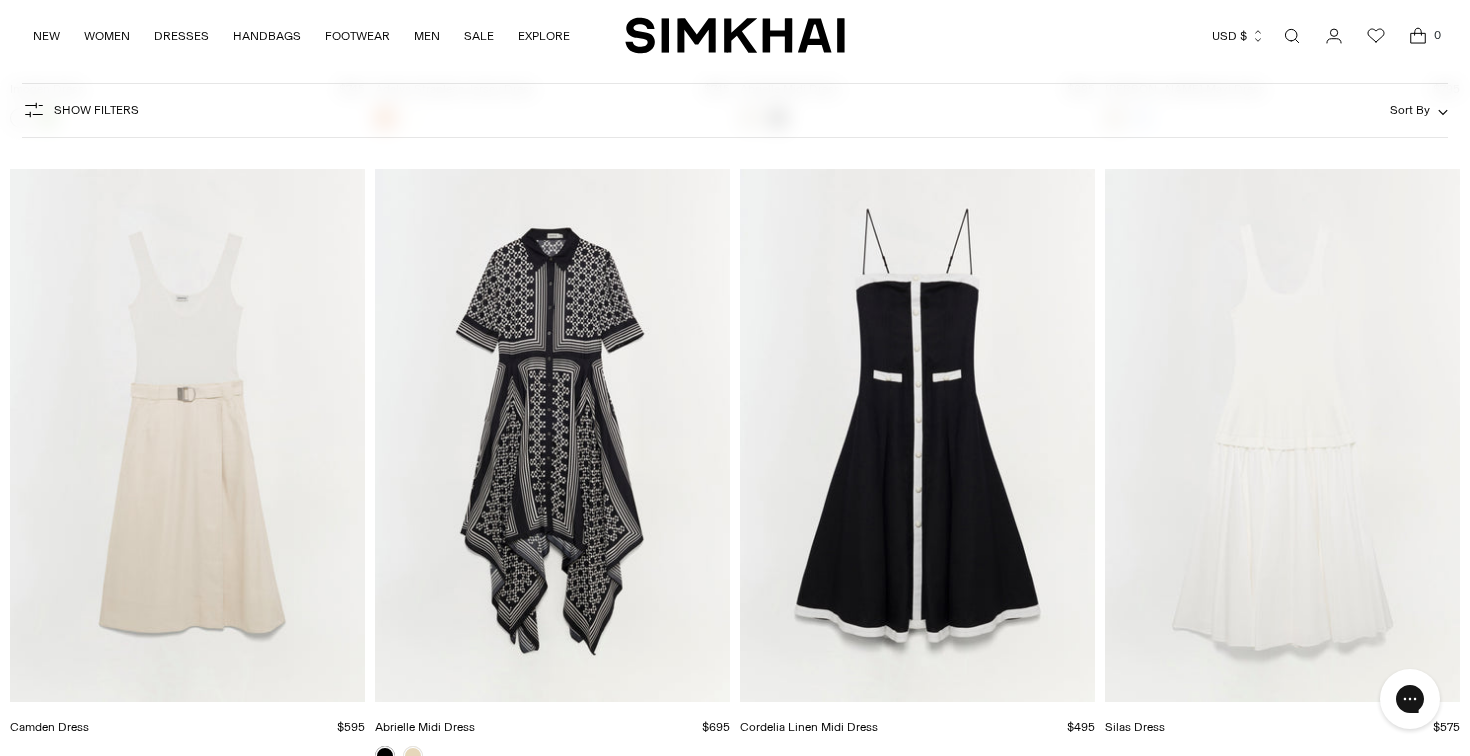 click at bounding box center [1292, 36] 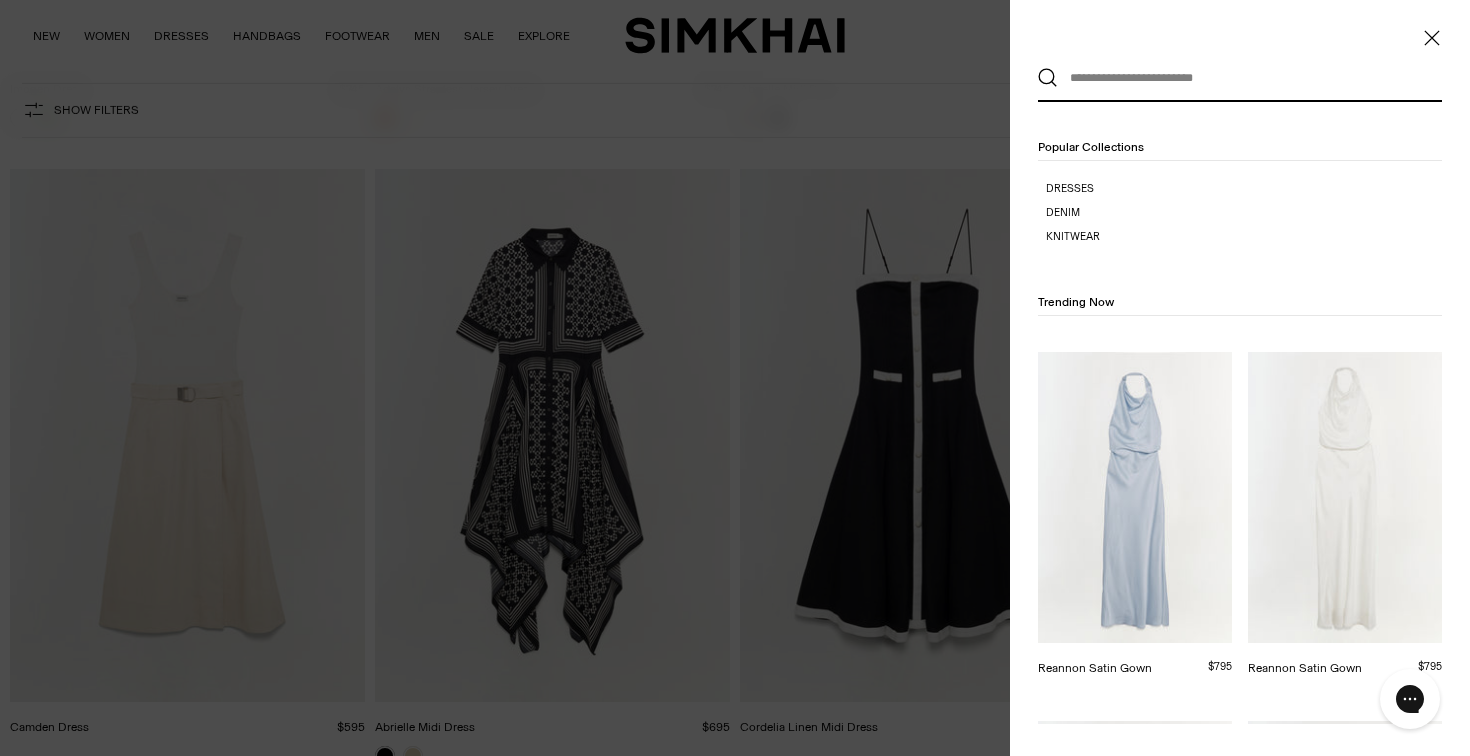 scroll, scrollTop: 0, scrollLeft: 0, axis: both 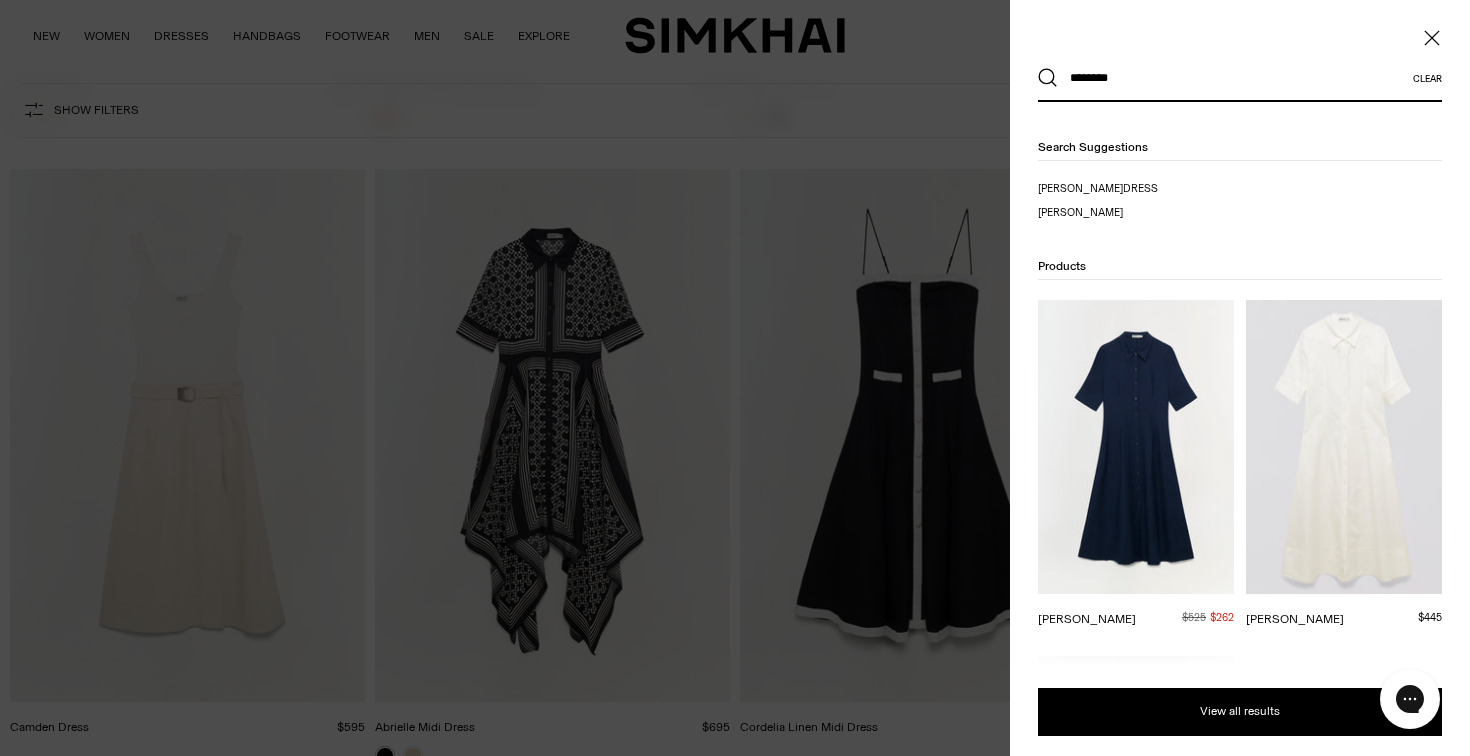 type on "********" 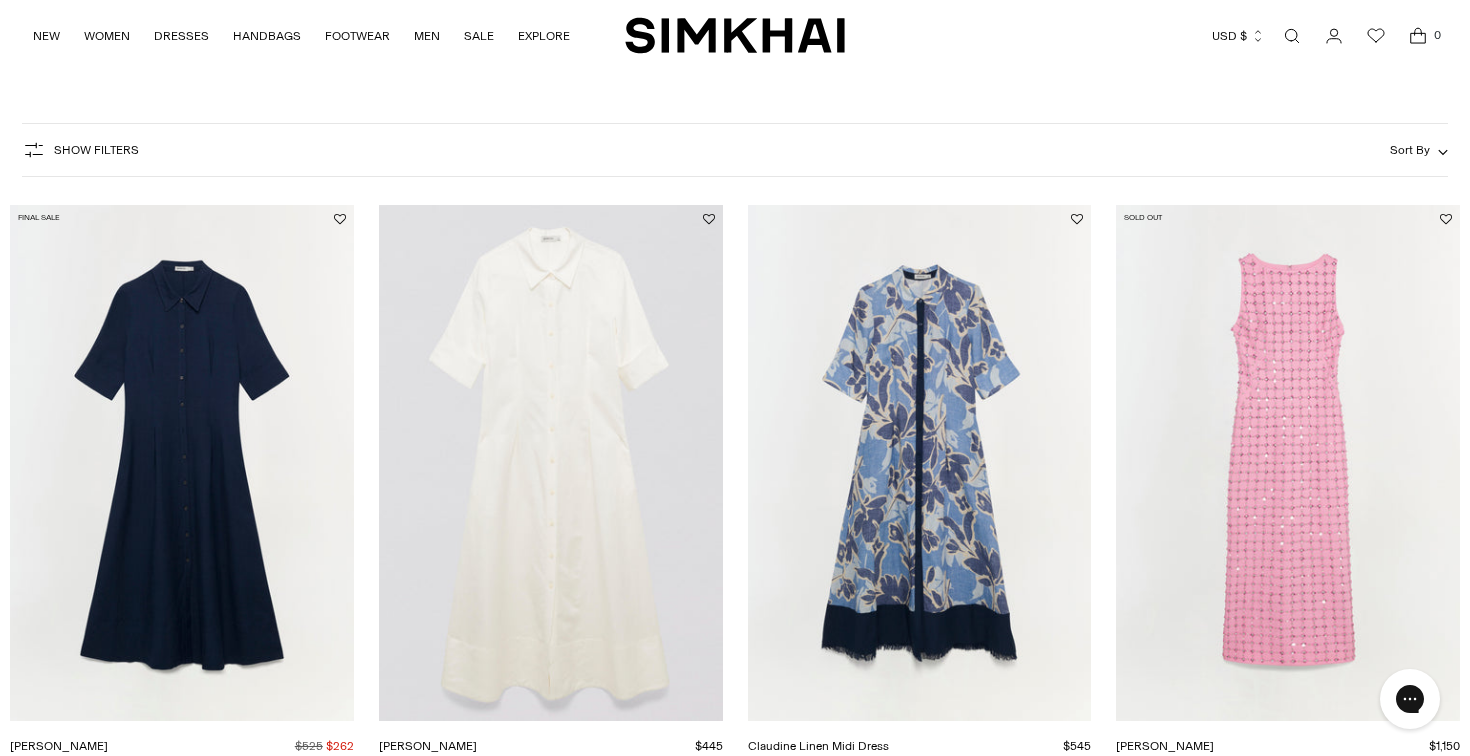 scroll, scrollTop: 230, scrollLeft: 0, axis: vertical 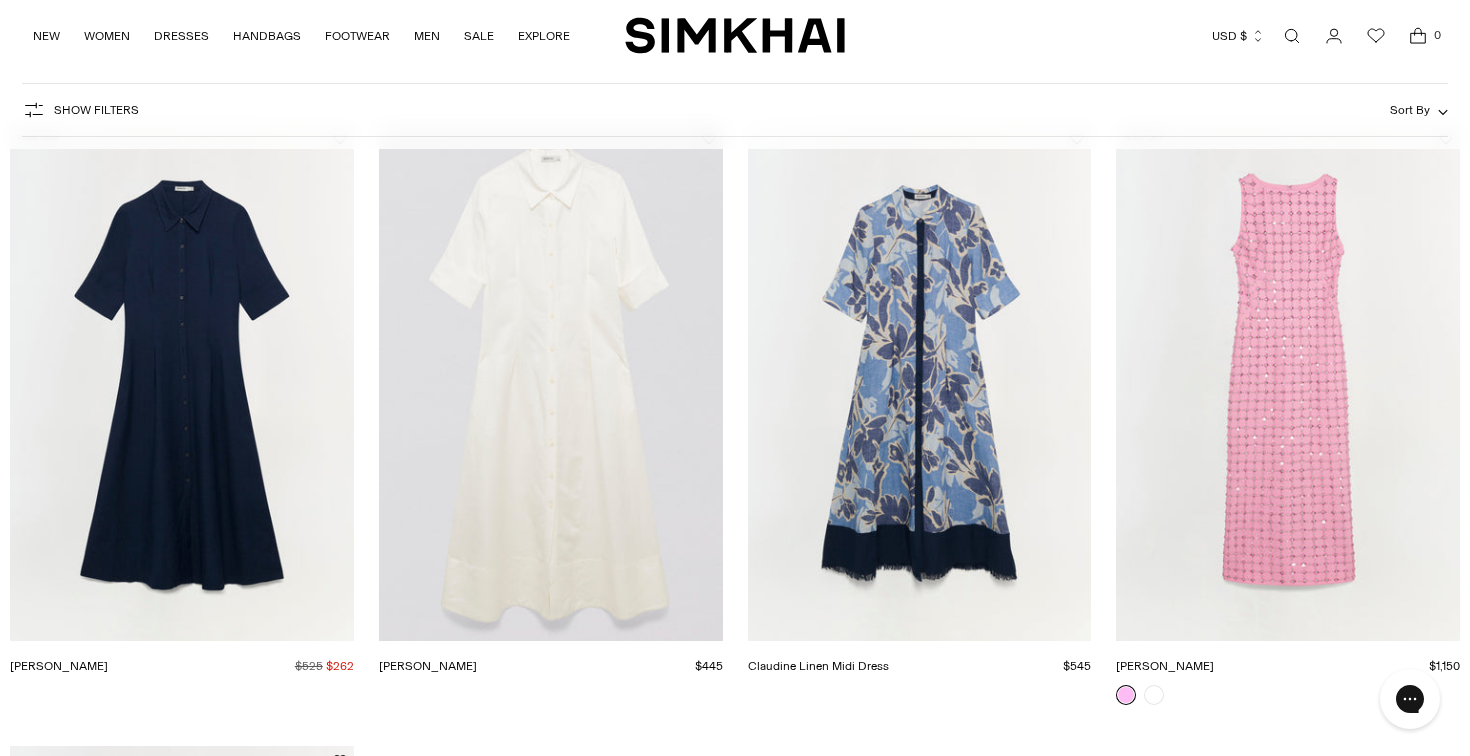 click at bounding box center (0, 0) 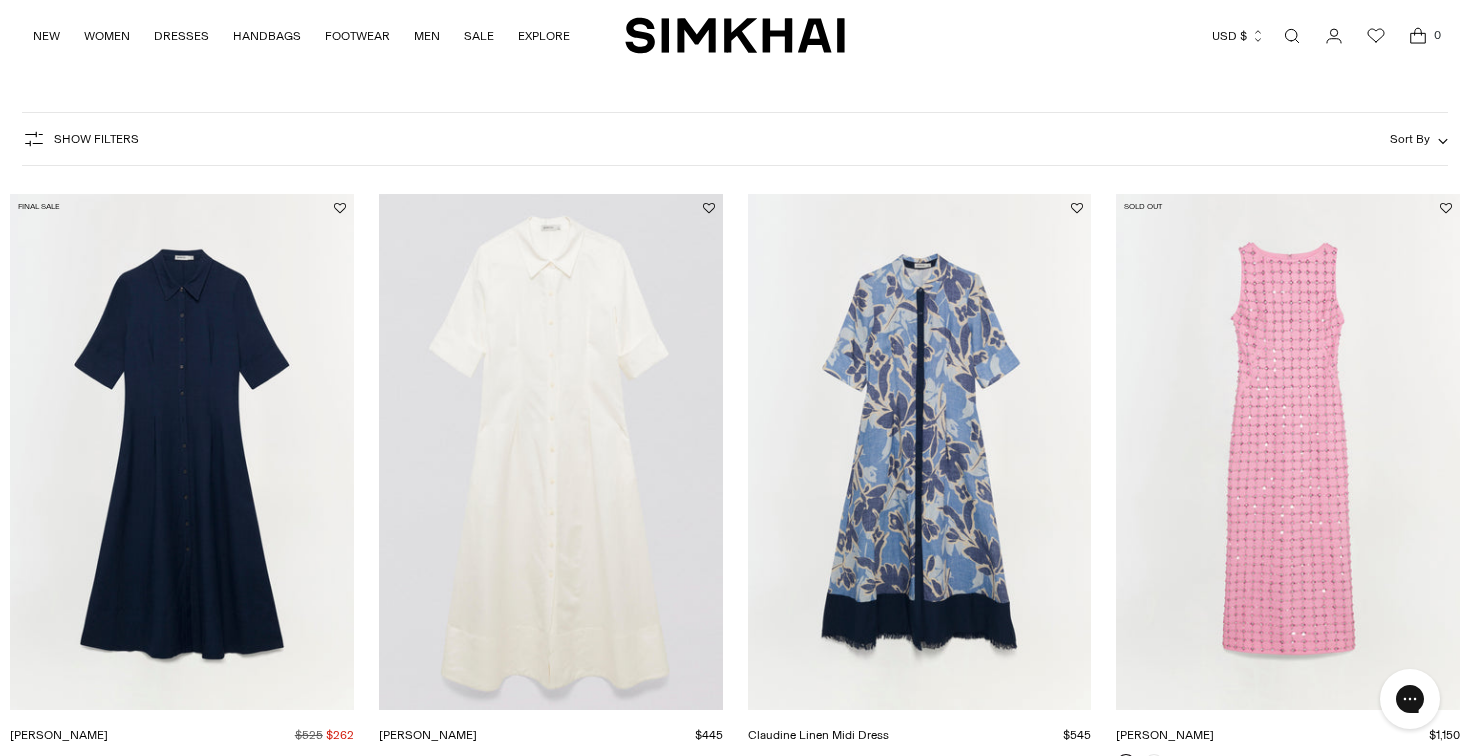 scroll, scrollTop: 0, scrollLeft: 0, axis: both 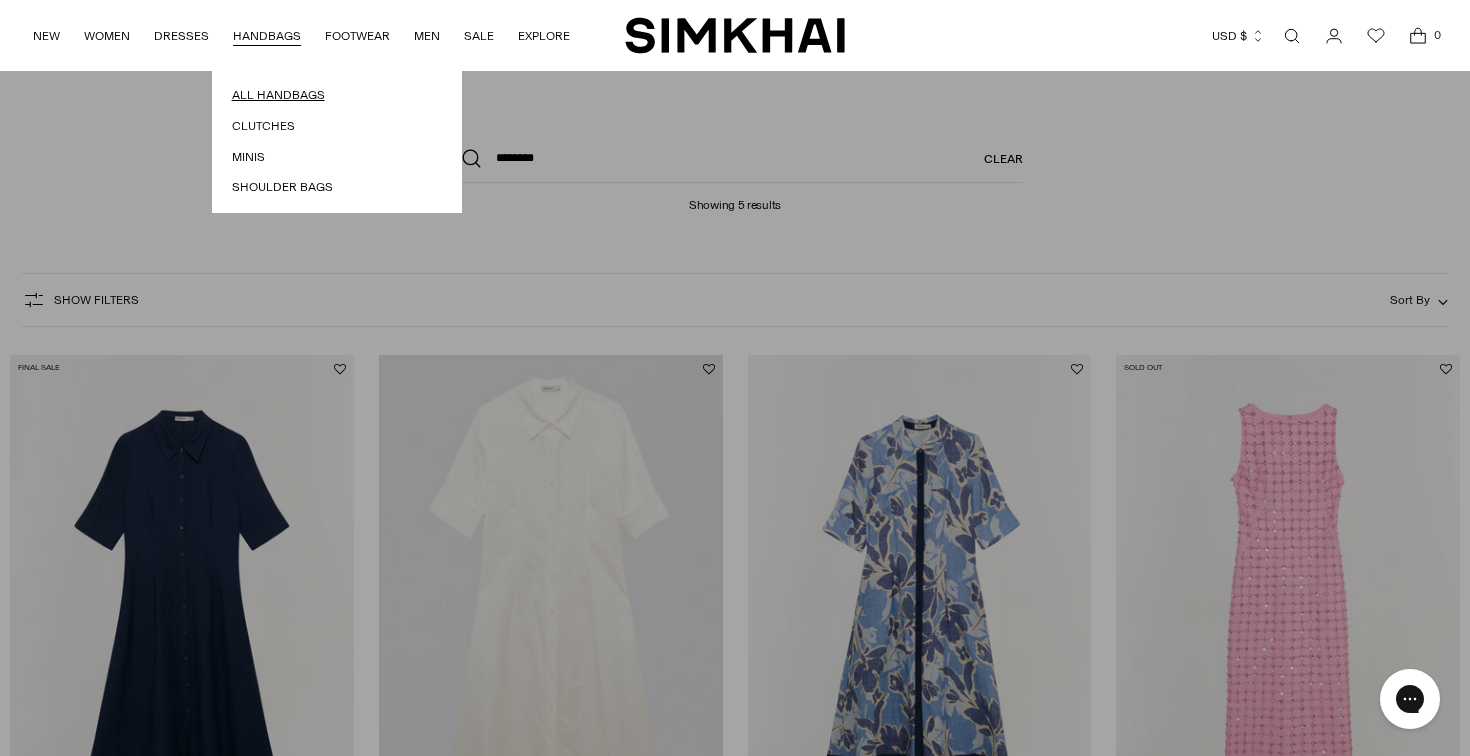 click on "All Handbags" at bounding box center [337, 95] 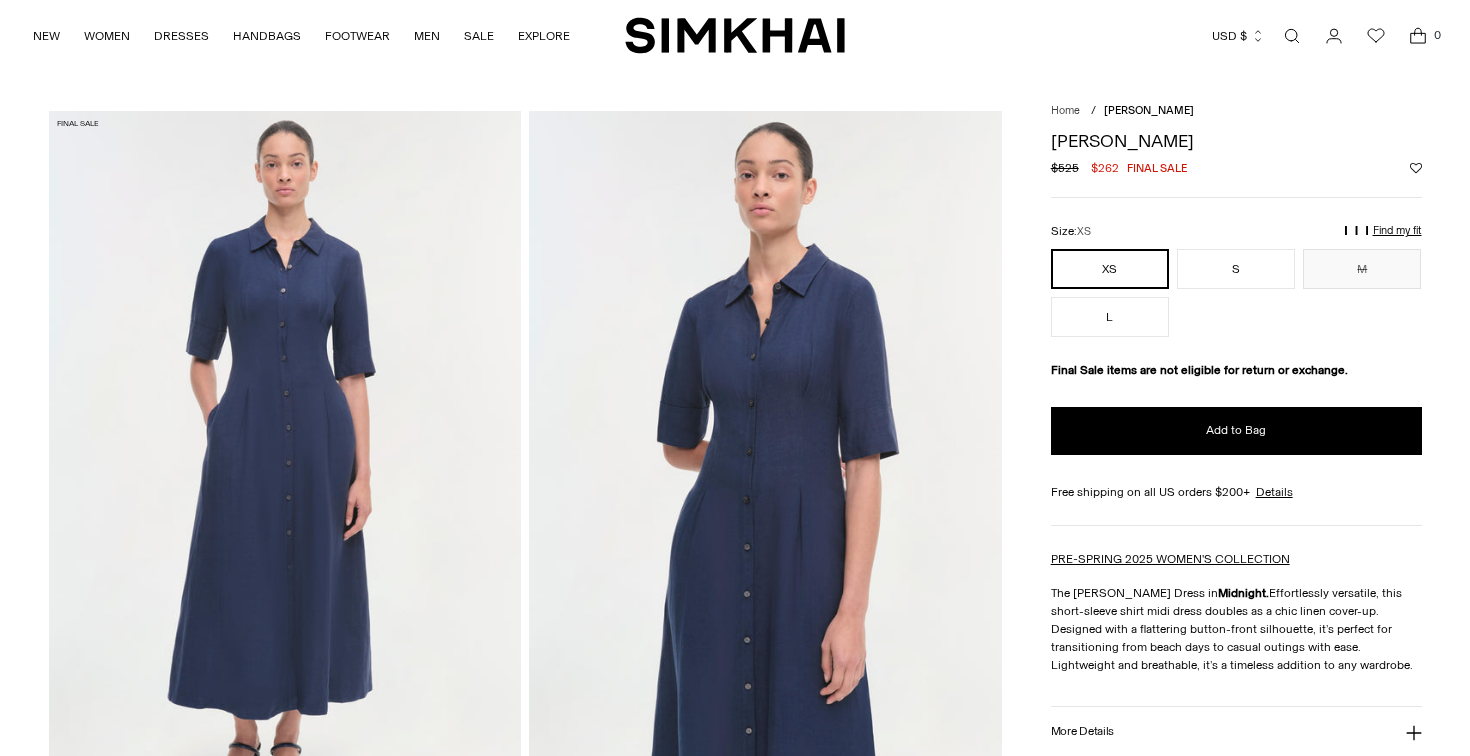 scroll, scrollTop: 0, scrollLeft: 0, axis: both 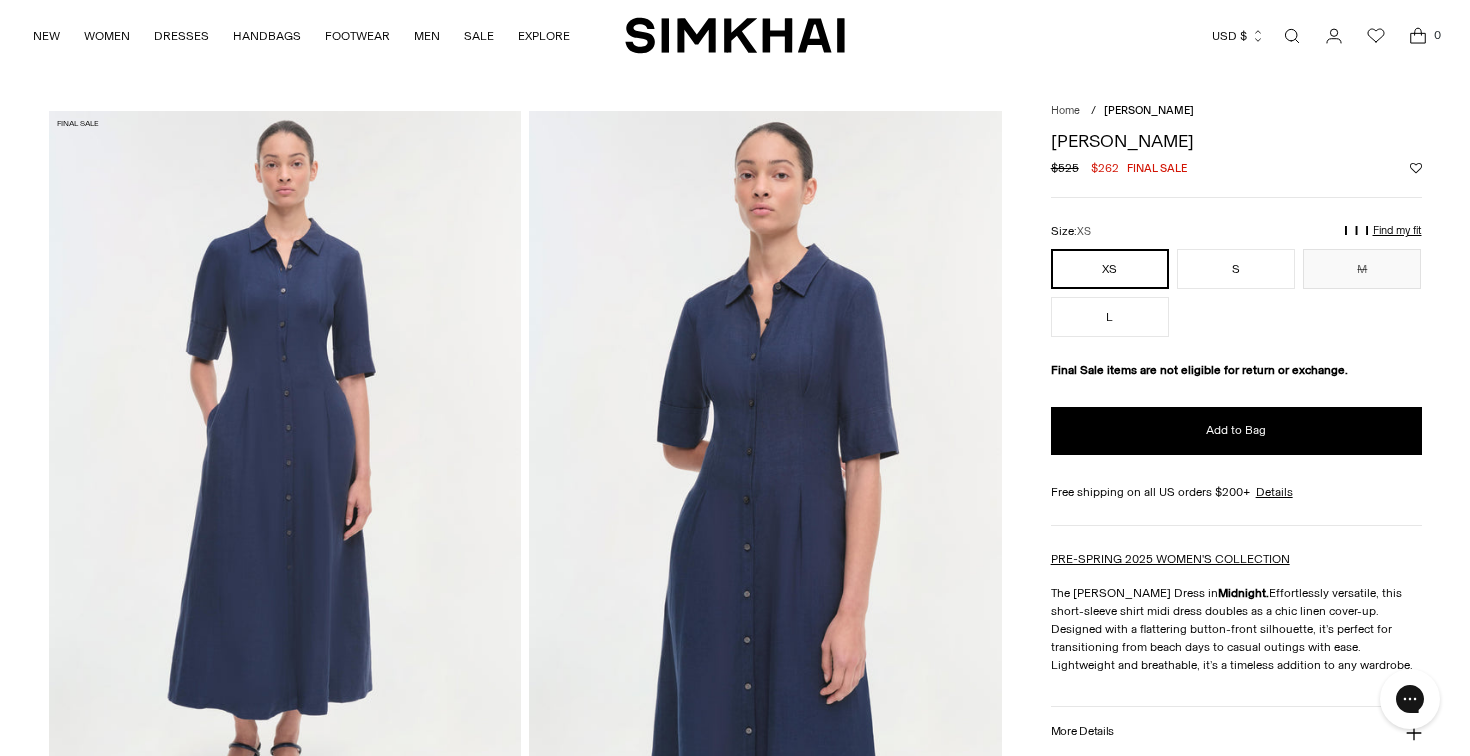 click on "Find my fit" at bounding box center [1183, 239] 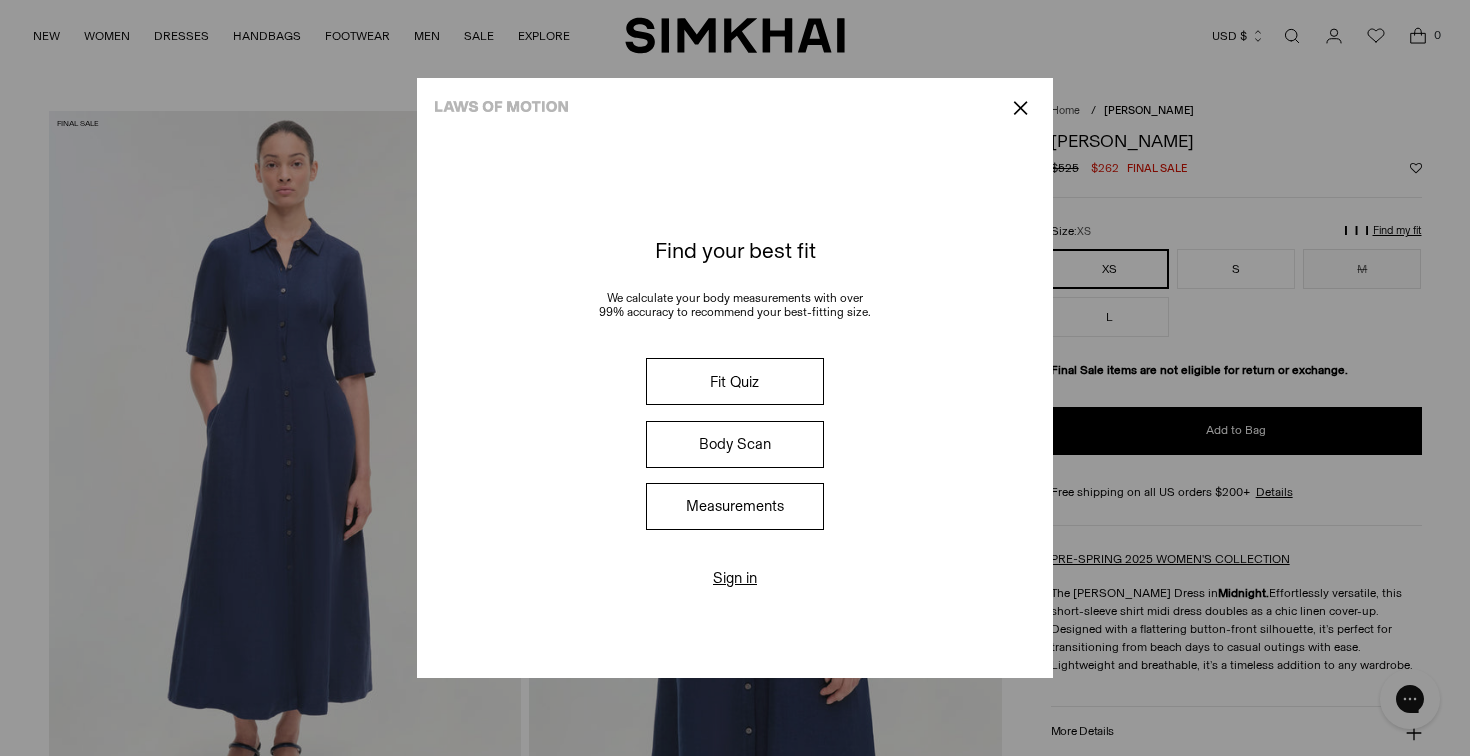 click on "✕" 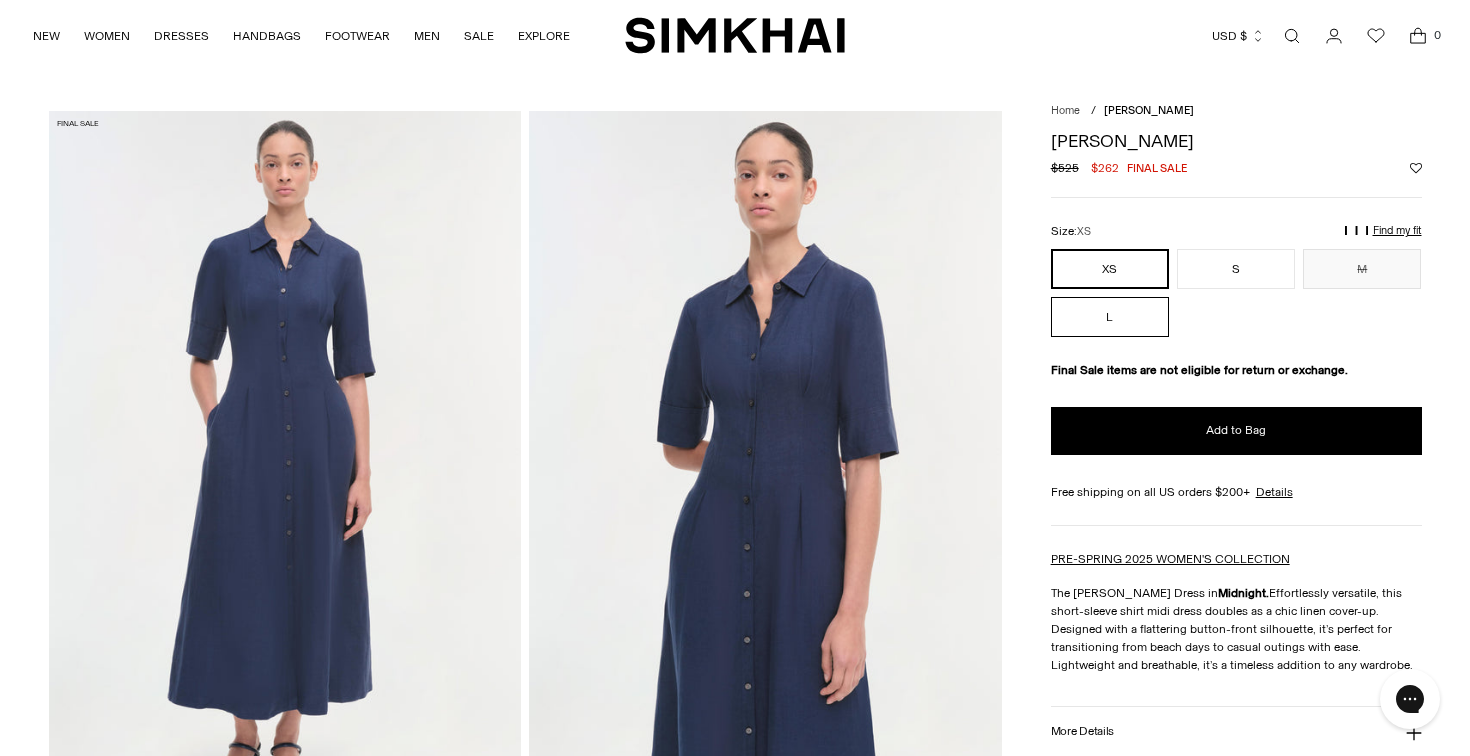 click on "L" at bounding box center (1110, 317) 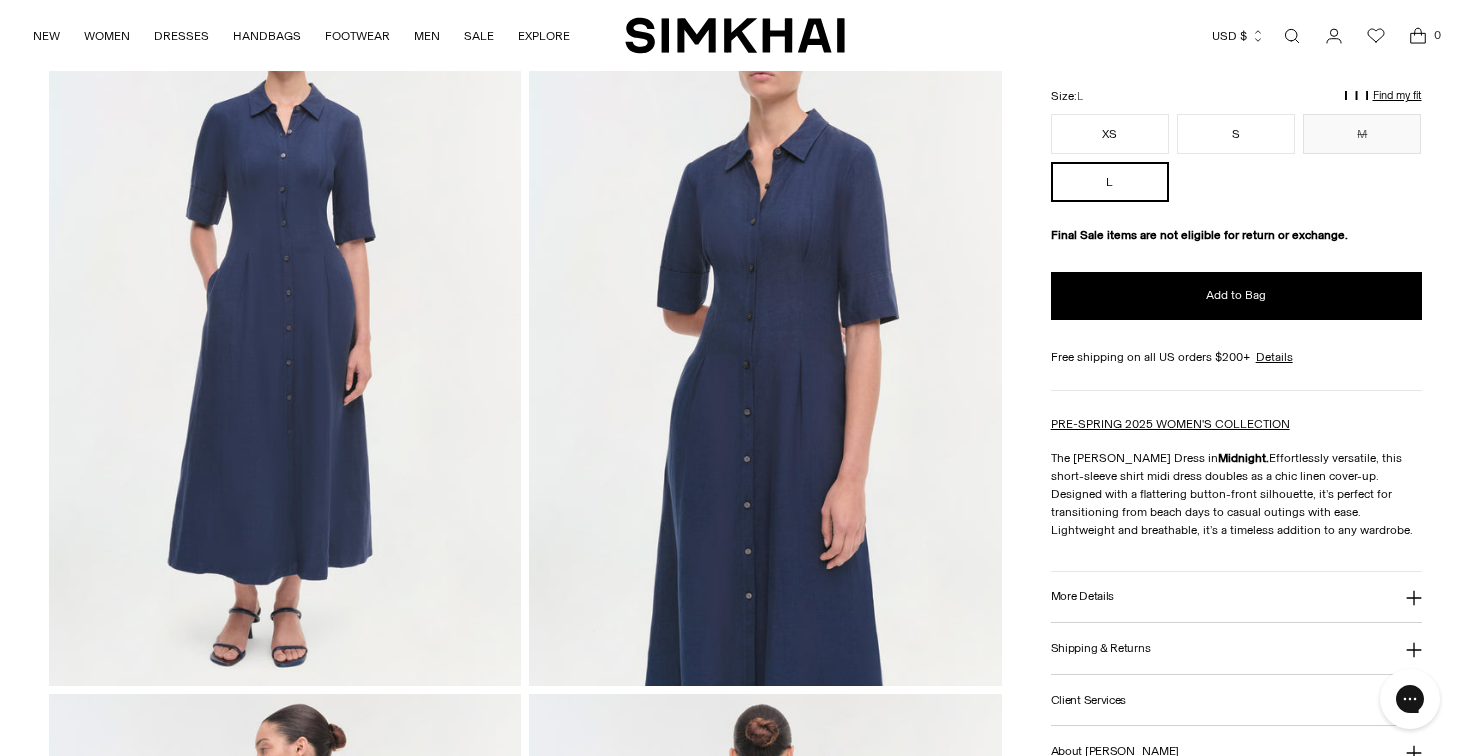 scroll, scrollTop: 136, scrollLeft: 0, axis: vertical 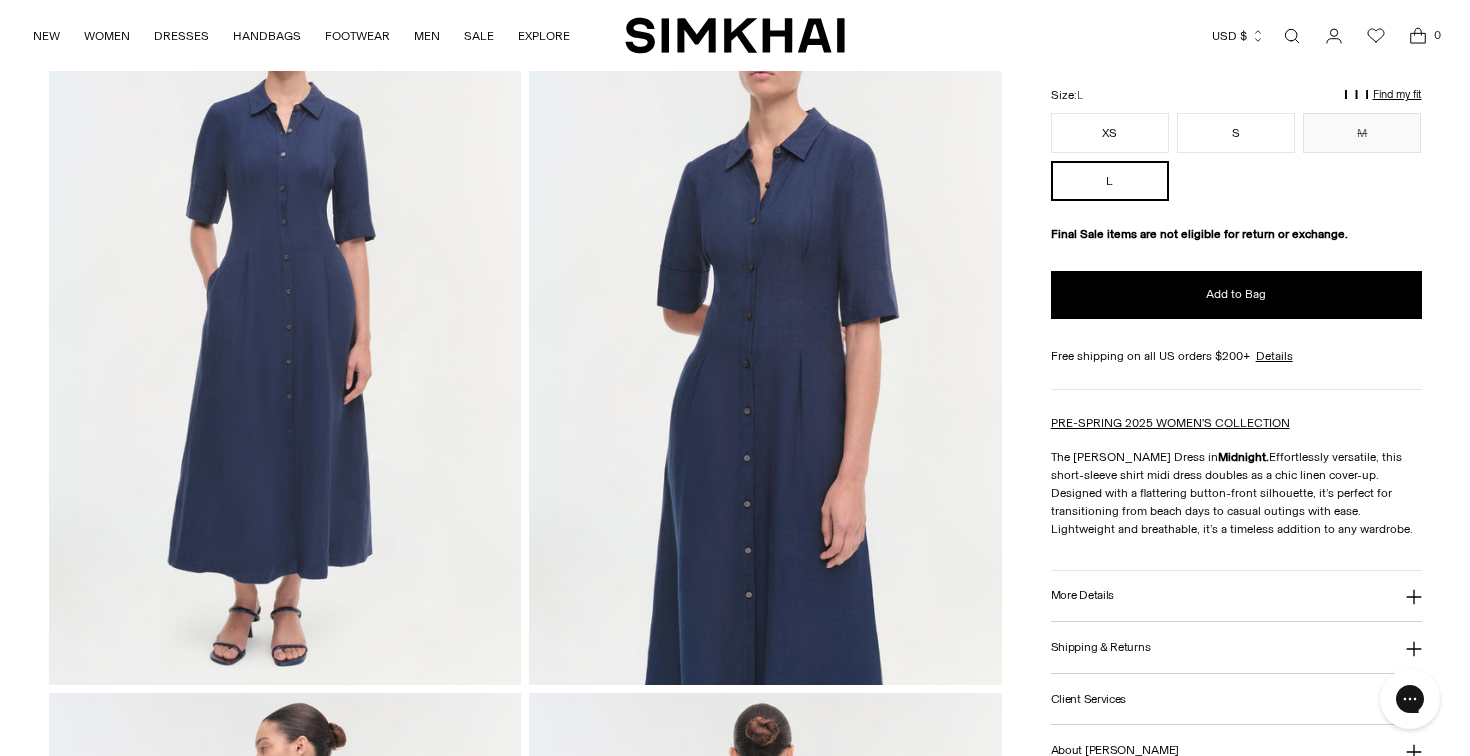 click 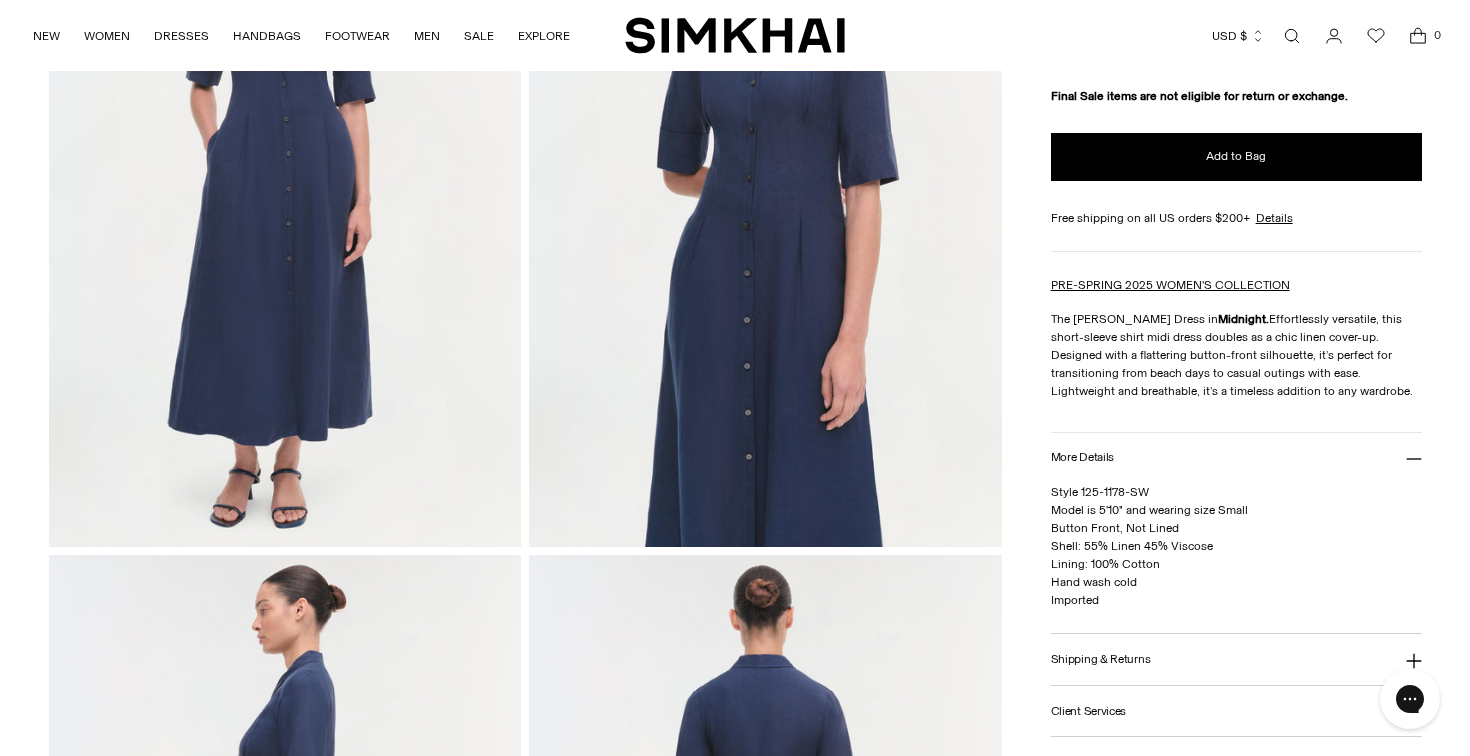 scroll, scrollTop: 279, scrollLeft: 0, axis: vertical 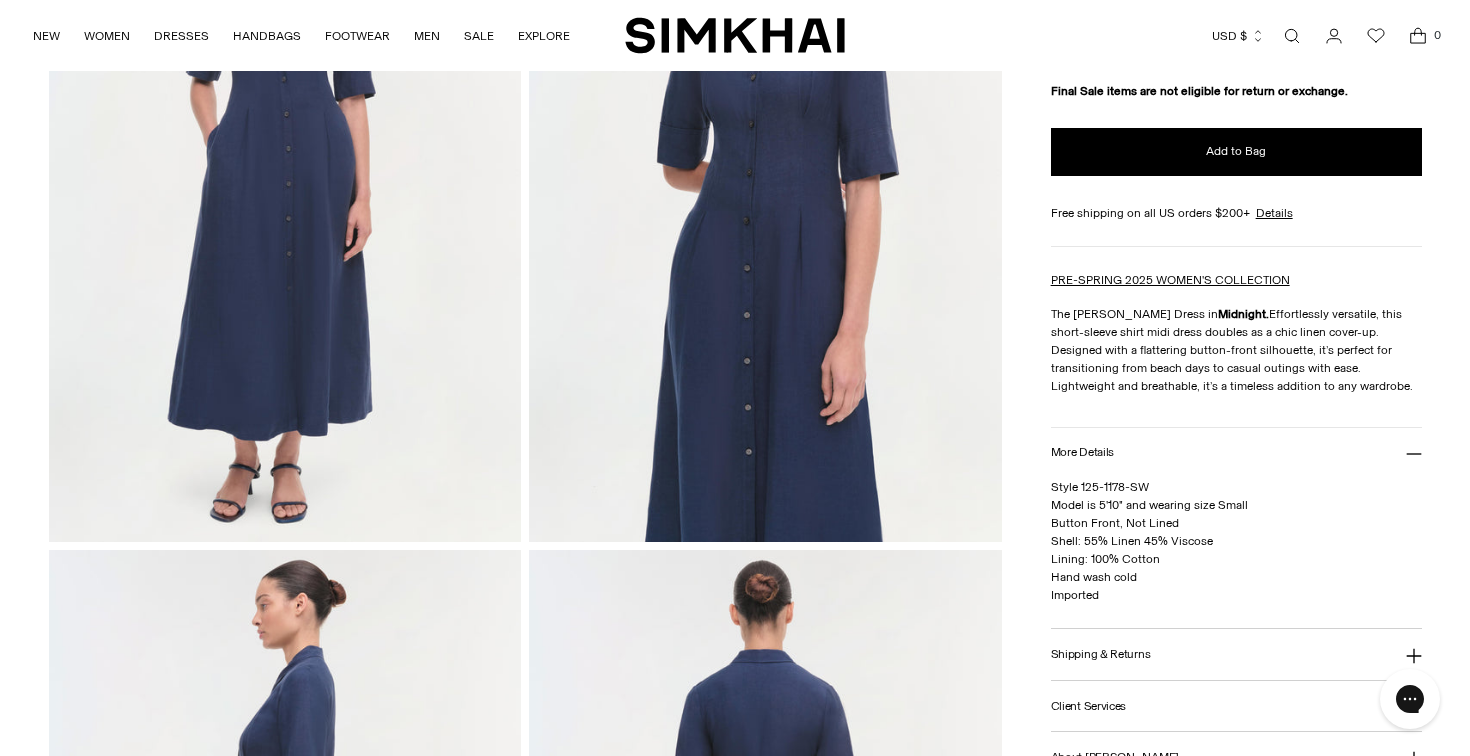 click 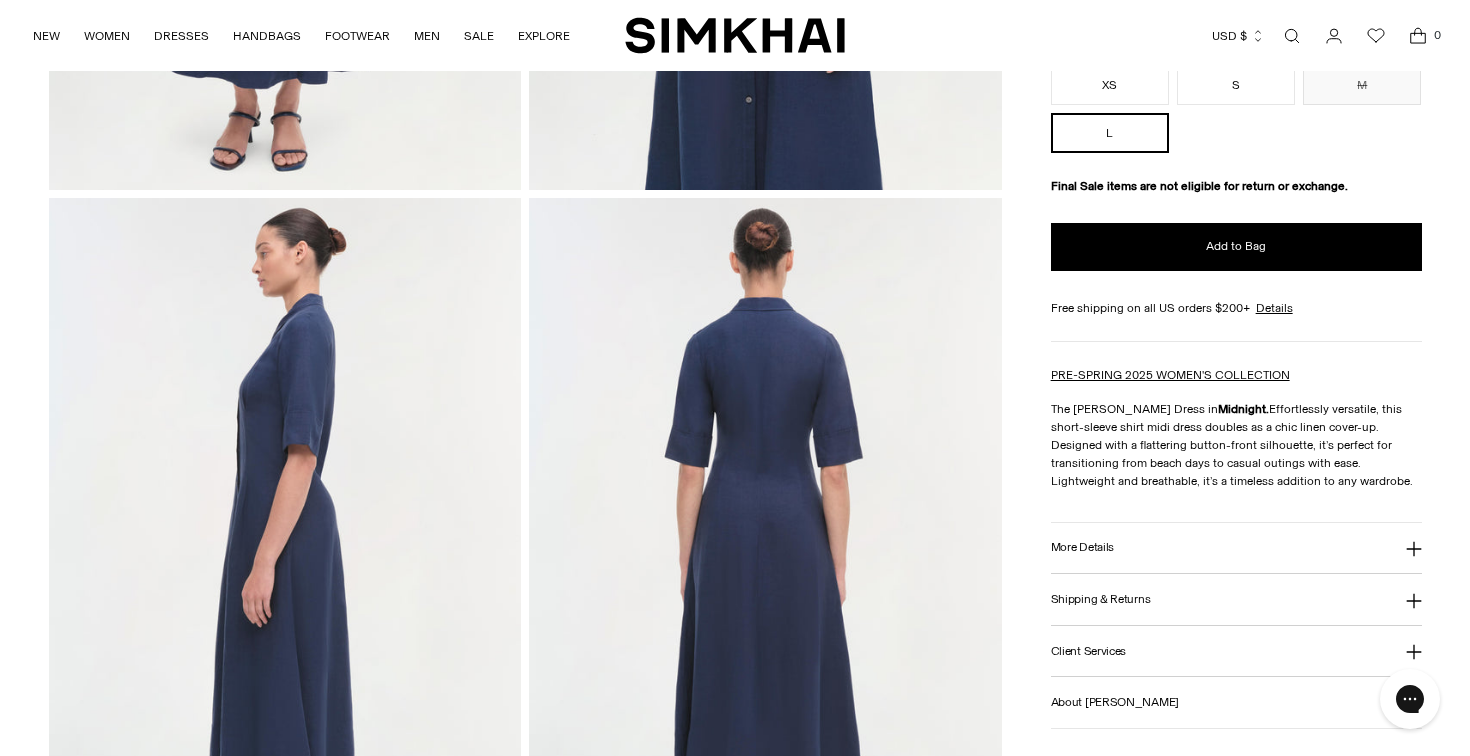 scroll, scrollTop: 632, scrollLeft: 0, axis: vertical 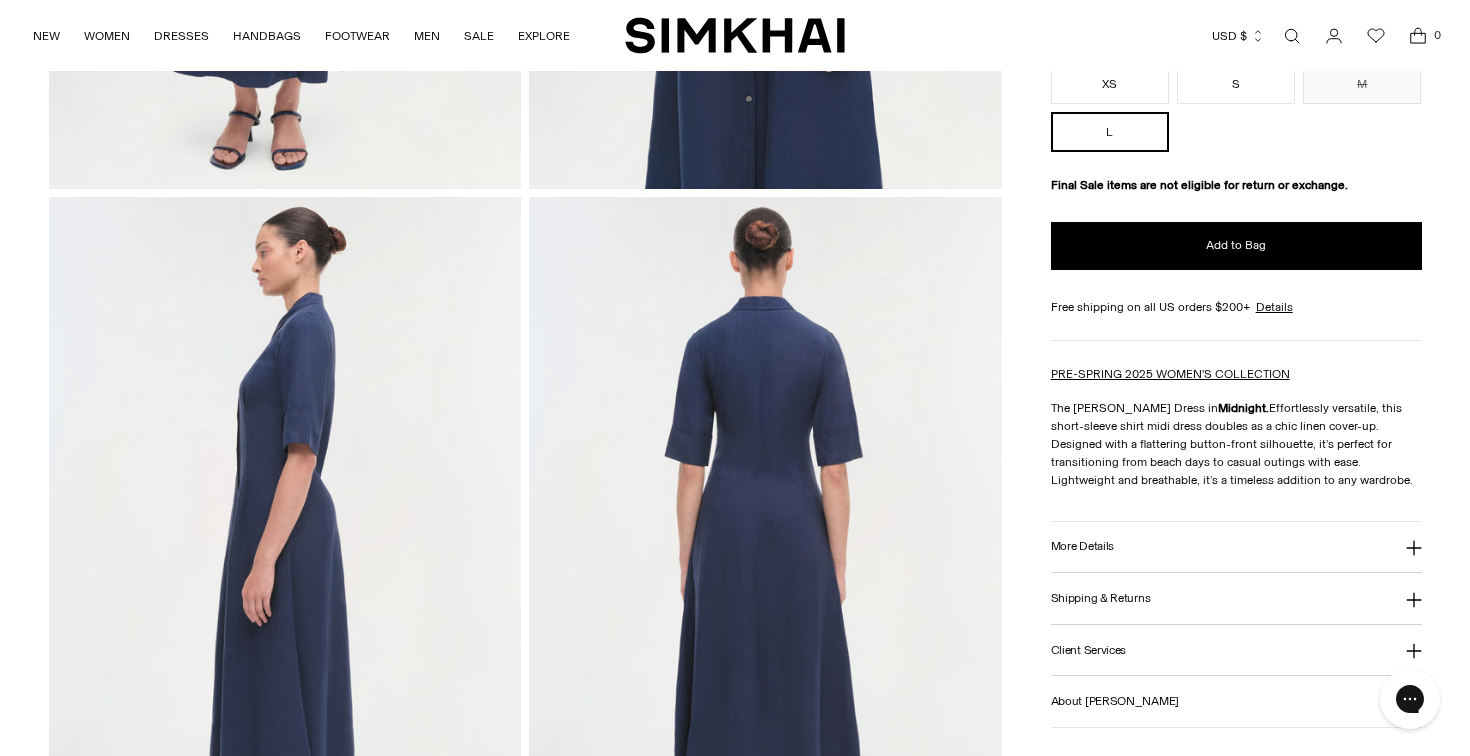click 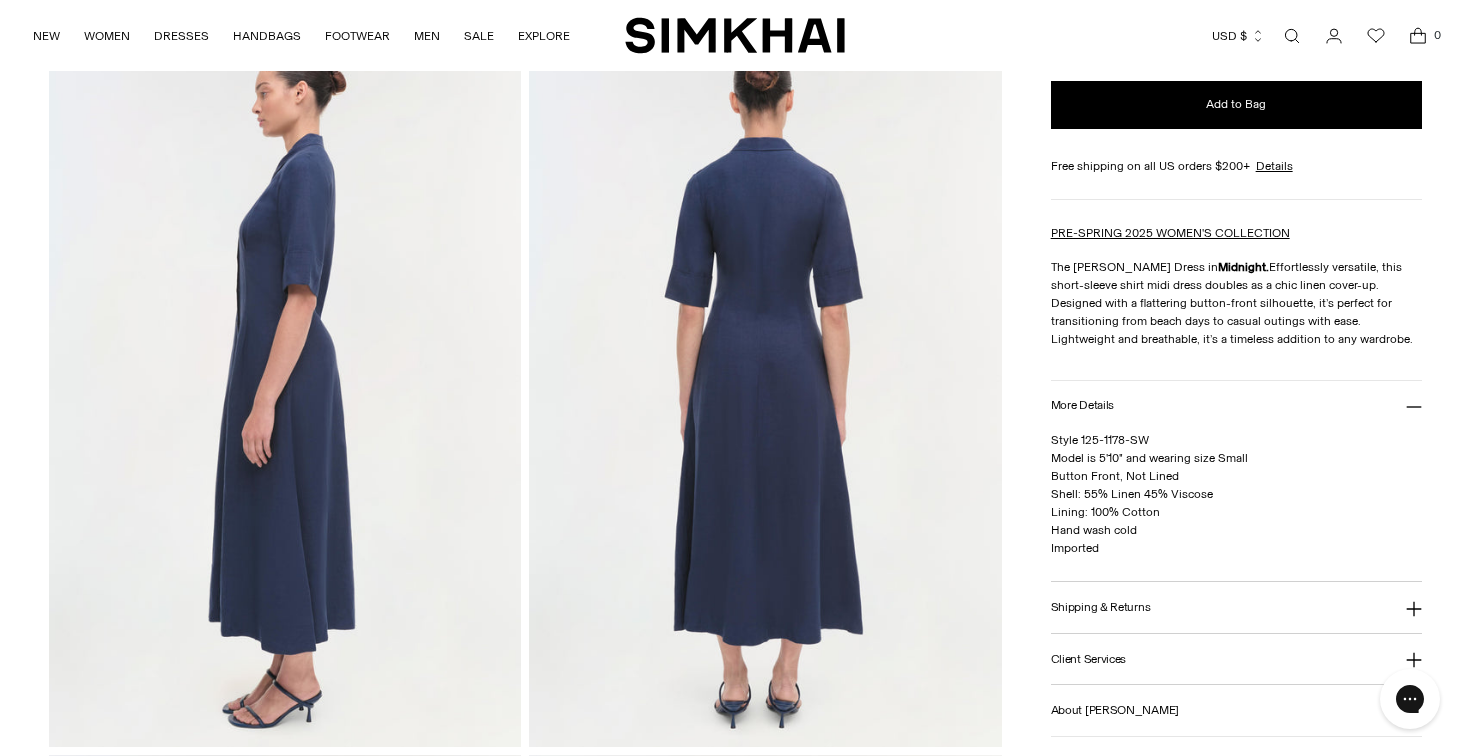 scroll, scrollTop: 801, scrollLeft: 0, axis: vertical 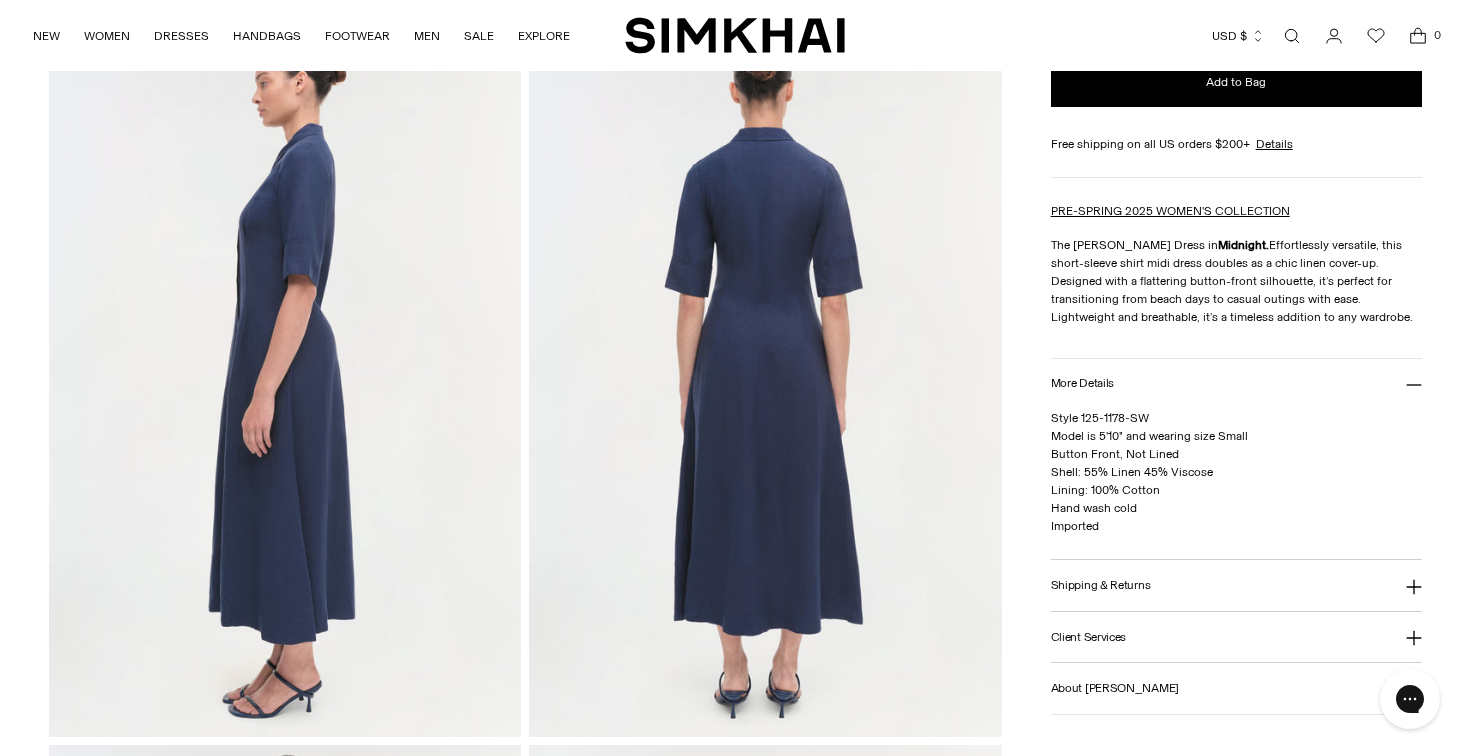 click 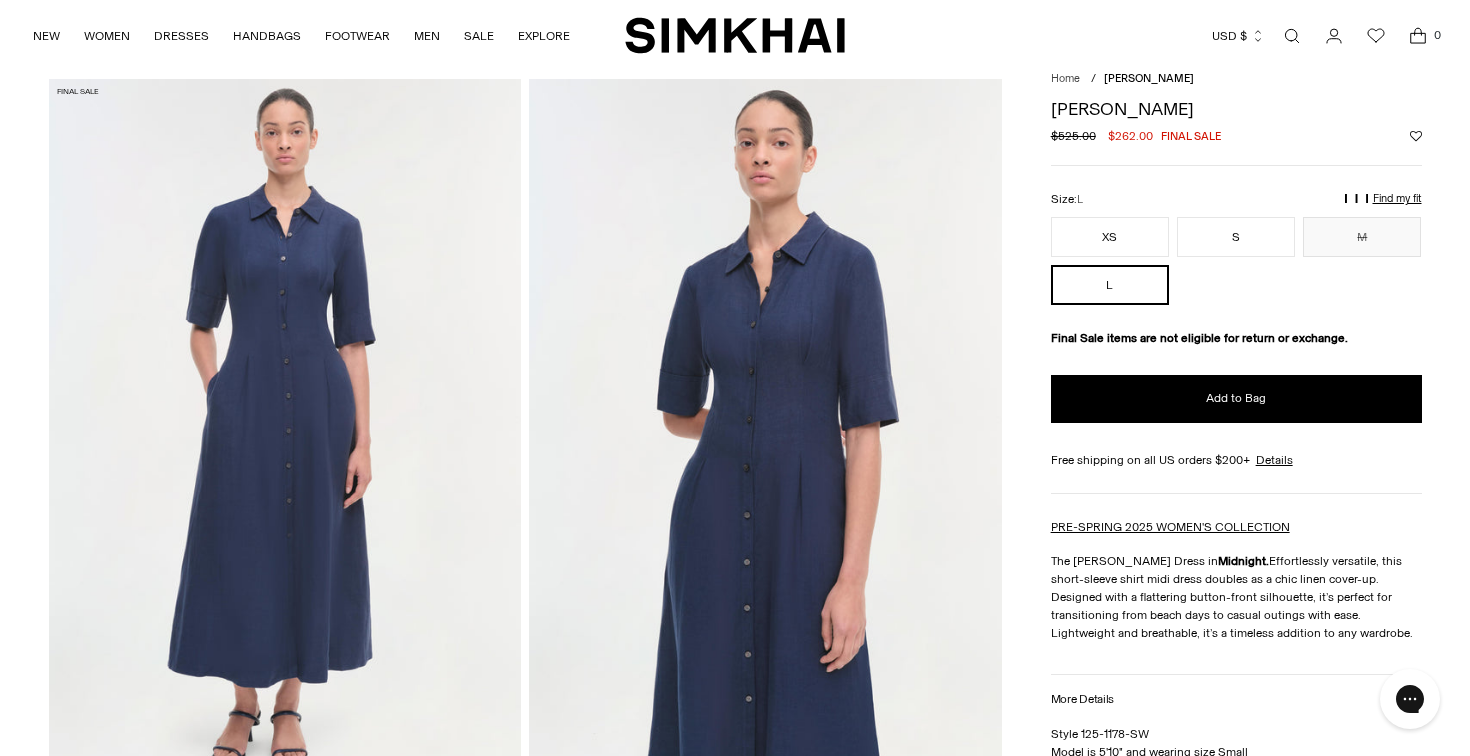scroll, scrollTop: 0, scrollLeft: 0, axis: both 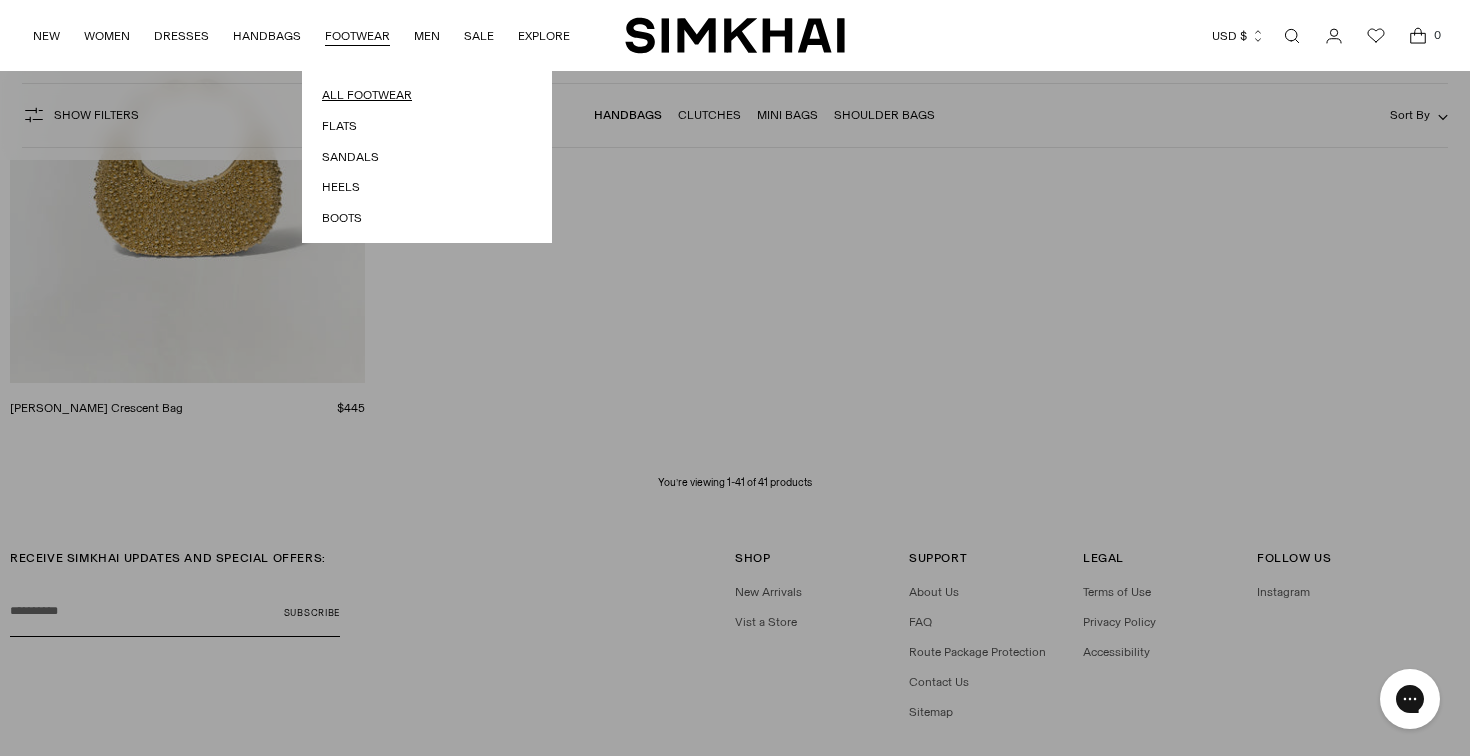 click on "All Footwear" at bounding box center (427, 95) 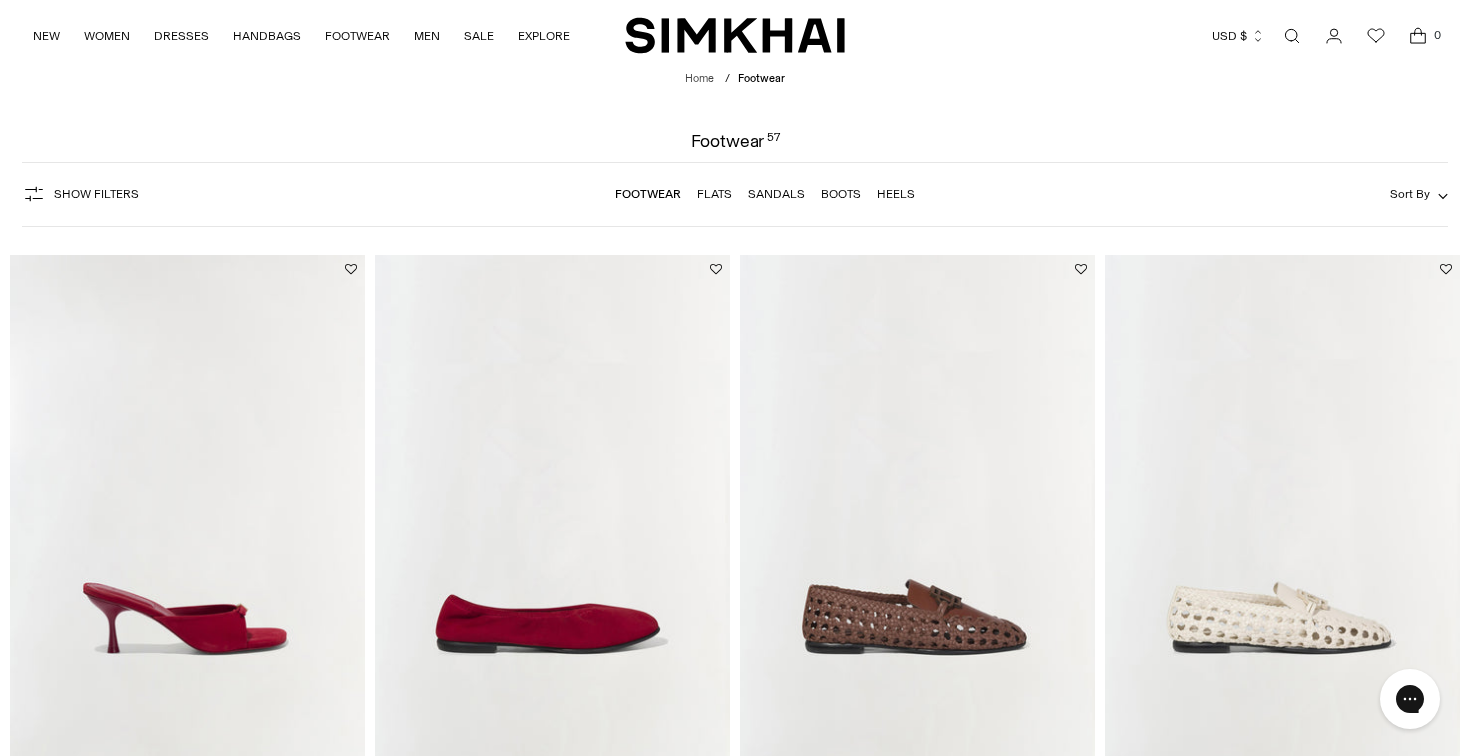 scroll, scrollTop: 0, scrollLeft: 0, axis: both 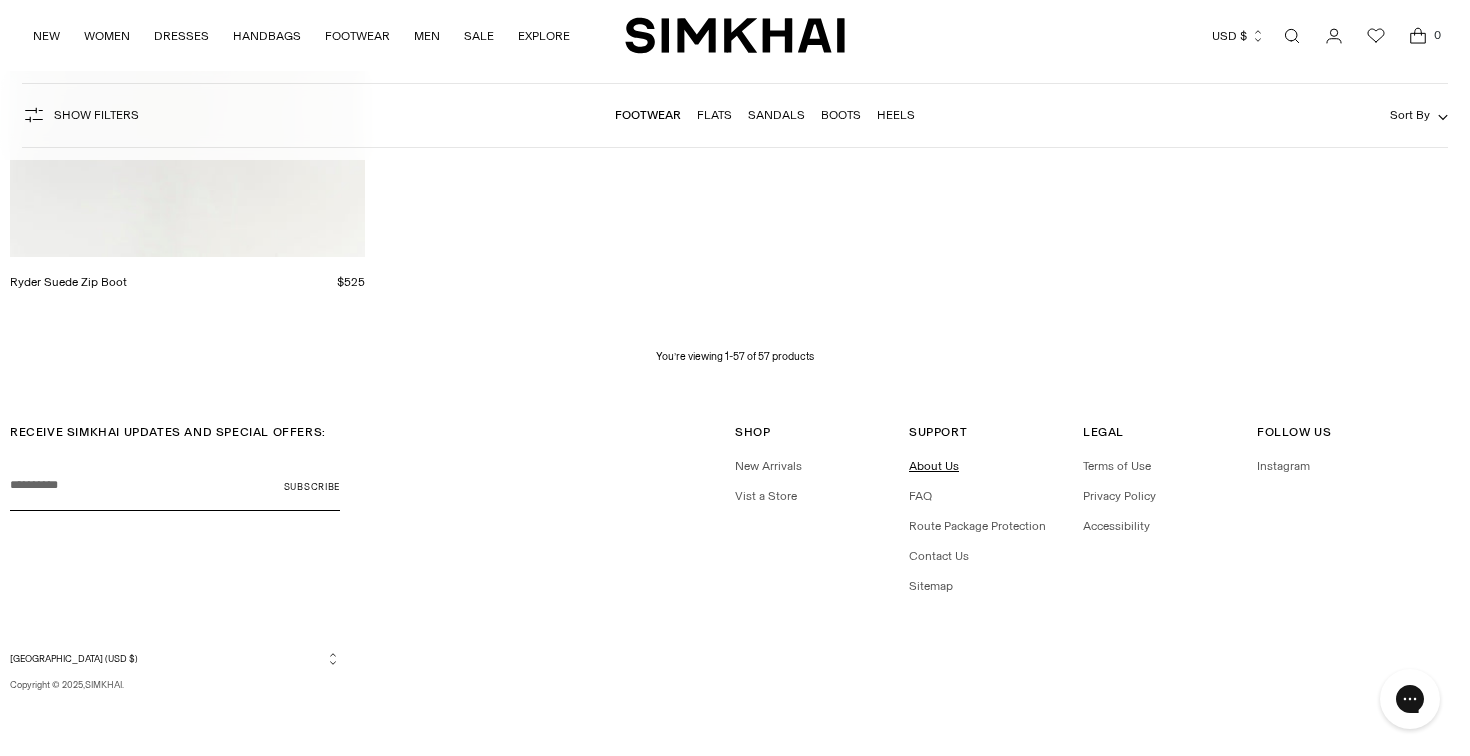 click on "About Us" at bounding box center (934, 466) 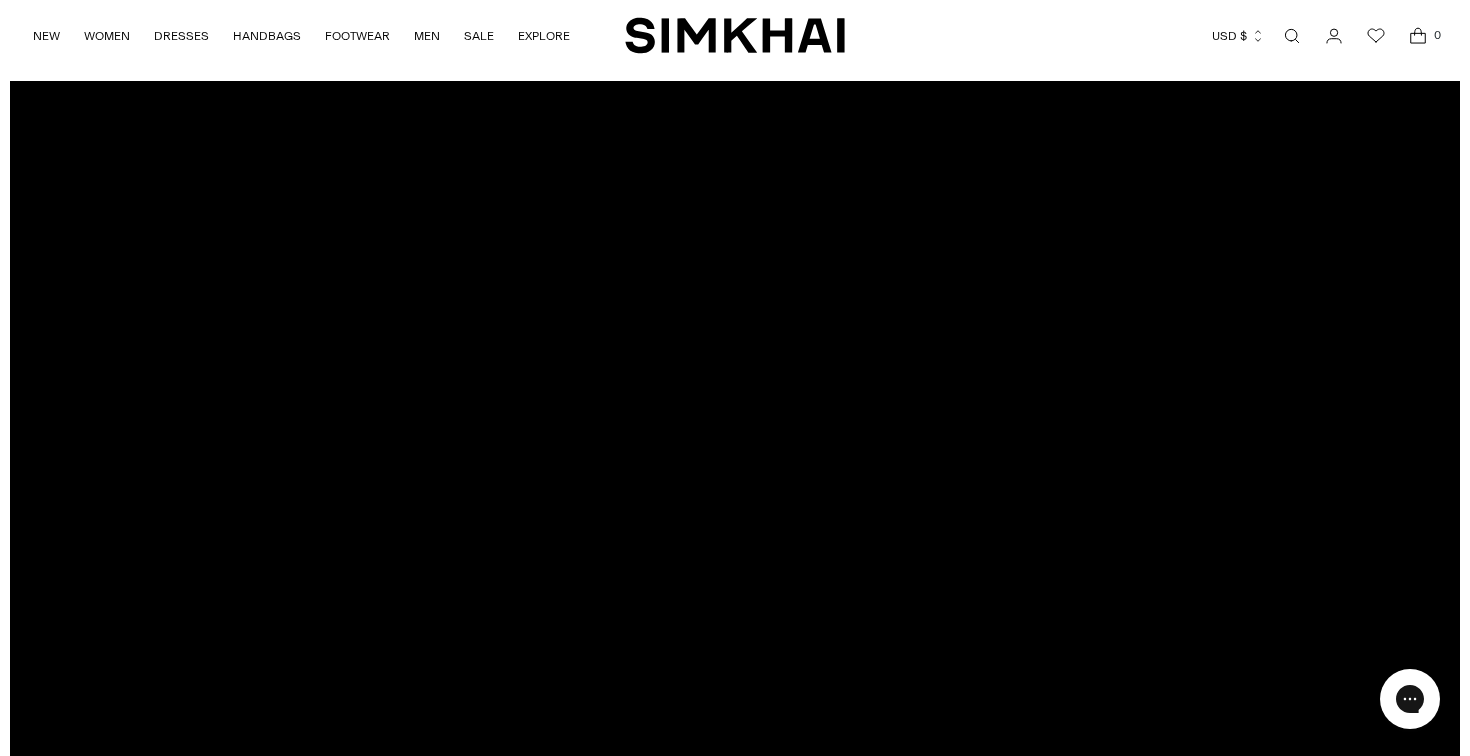 scroll, scrollTop: 221, scrollLeft: 0, axis: vertical 